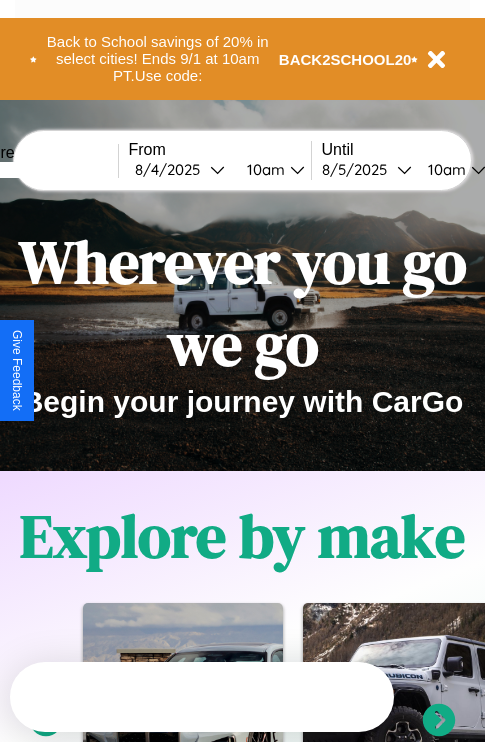 scroll, scrollTop: 757, scrollLeft: 0, axis: vertical 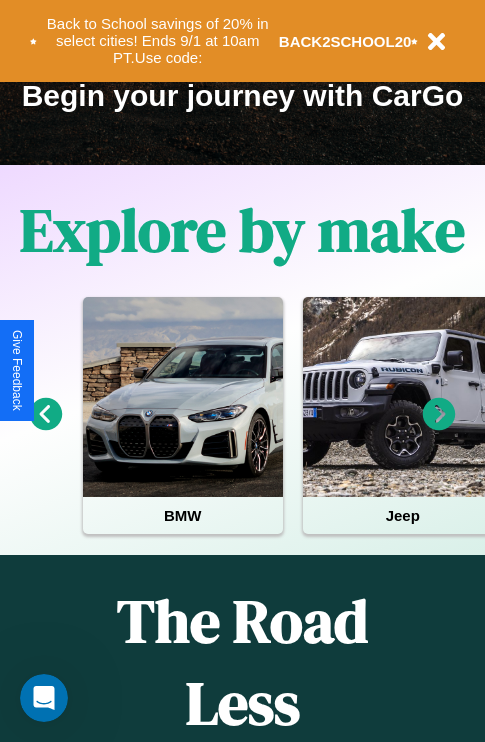 click 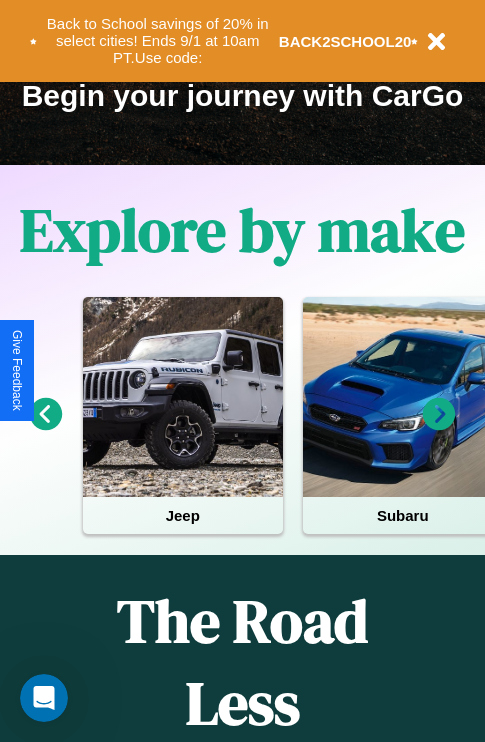 click 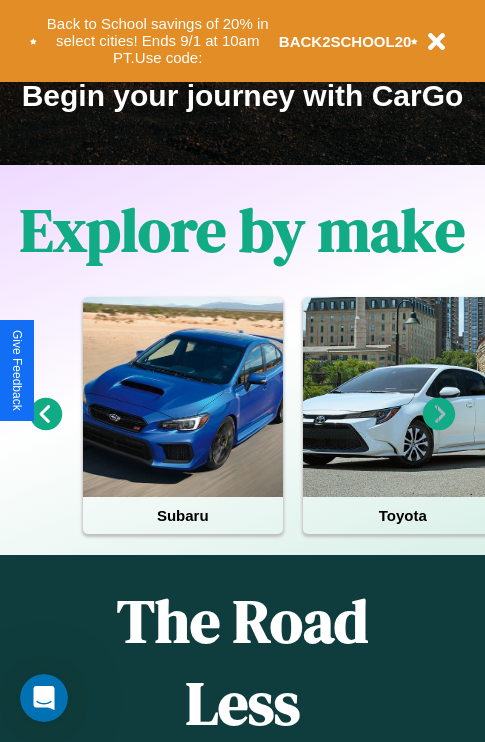 scroll, scrollTop: 113, scrollLeft: 458, axis: both 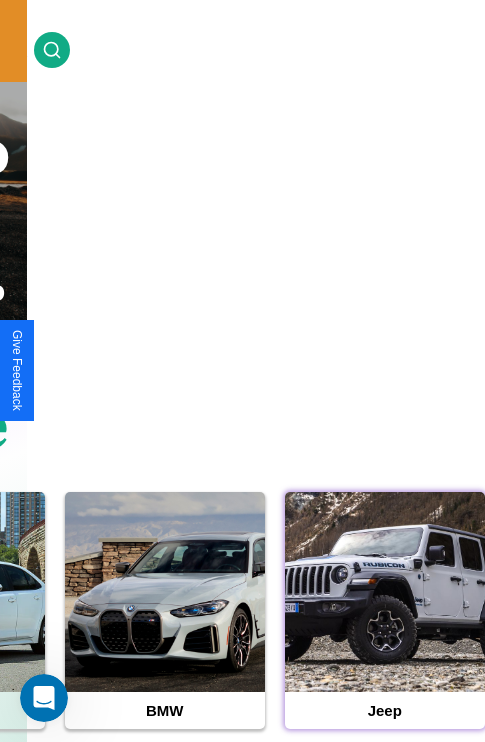 click at bounding box center [385, 592] 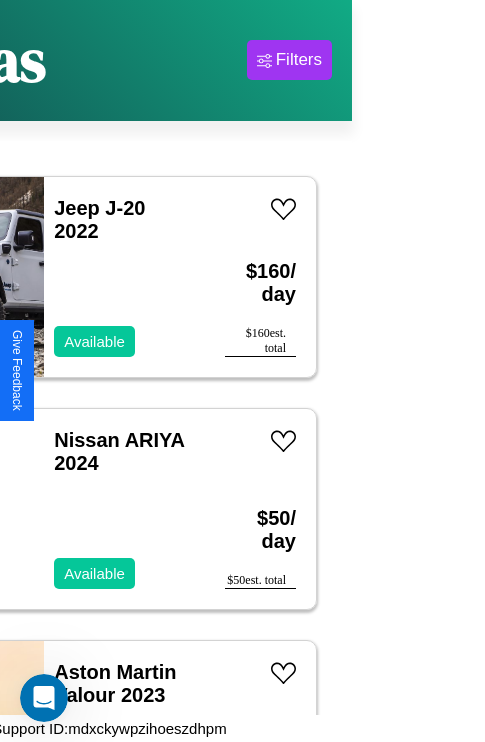 scroll, scrollTop: 0, scrollLeft: 0, axis: both 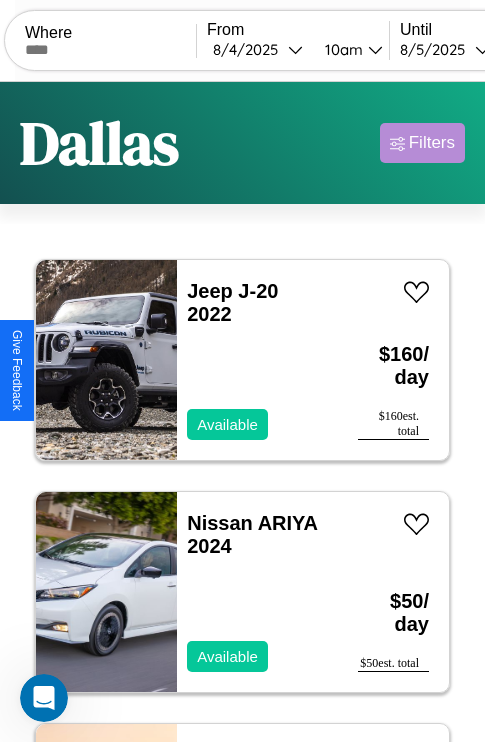 click on "Filters" at bounding box center (432, 143) 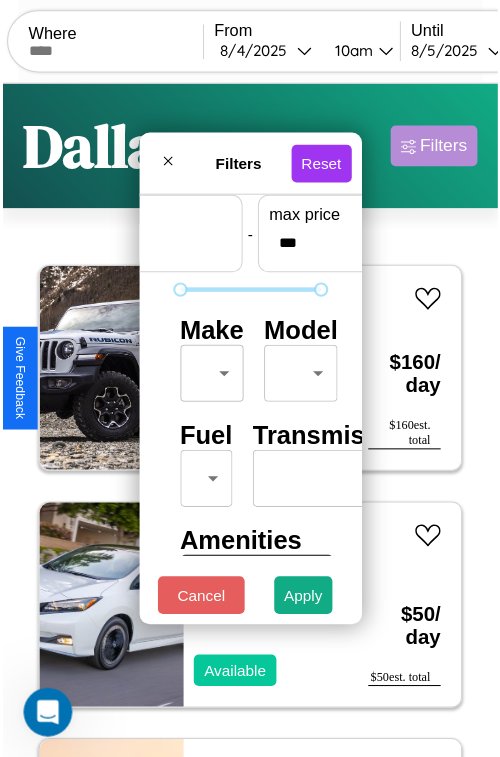 scroll, scrollTop: 59, scrollLeft: 0, axis: vertical 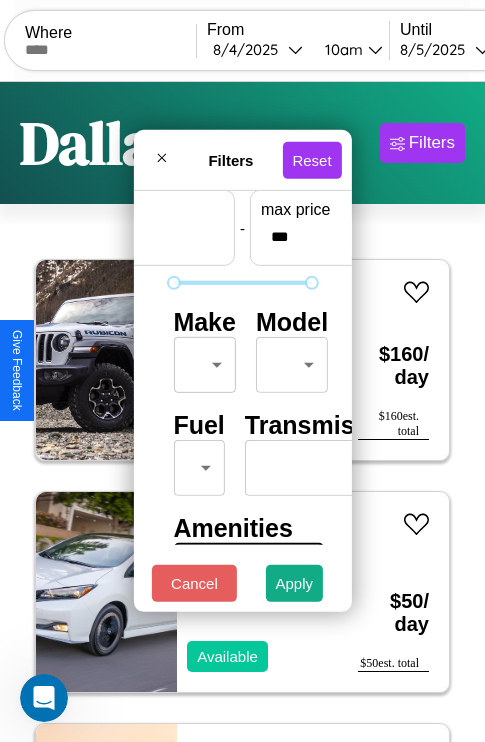 click on "CarGo Where From [DATE] [TIME] Until [DATE] [TIME] Become a Host Login Sign Up [CITY] Filters 38  cars in this area These cars can be picked up in this city. Jeep   J-20   2022 Available $ 160  / day $ 160  est. total Nissan   ARIYA   2024 Available $ 50  / day $ 50  est. total Aston Martin   Valour   2023 Available $ 120  / day $ 120  est. total Hummer   H2   2022 Available $ 100  / day $ 100  est. total BMW   M3Ci   2016 Available $ 150  / day $ 150  est. total Ferrari   328 GTS   2014 Available $ 90  / day $ 90  est. total Kia   Carnival   2020 Available $ 140  / day $ 140  est. total Audi   RS 3   2020 Unavailable $ 40  / day $ 40  est. total Acura   ILX   2023 Available $ 50  / day $ 50  est. total Audi   TT RS   2014 Available $ 50  / day $ 50  est. total Audi   A5   2021 Unavailable $ 190  / day $ 190  est. total Acura   NSX   2020 Available $ 170  / day $ 170  est. total Ferrari   308 Convertible   2021 Available $ 150  / day $ 150  est. total Alfa Romeo   GTV6   2024 Available $ 120  / day $" at bounding box center (242, 412) 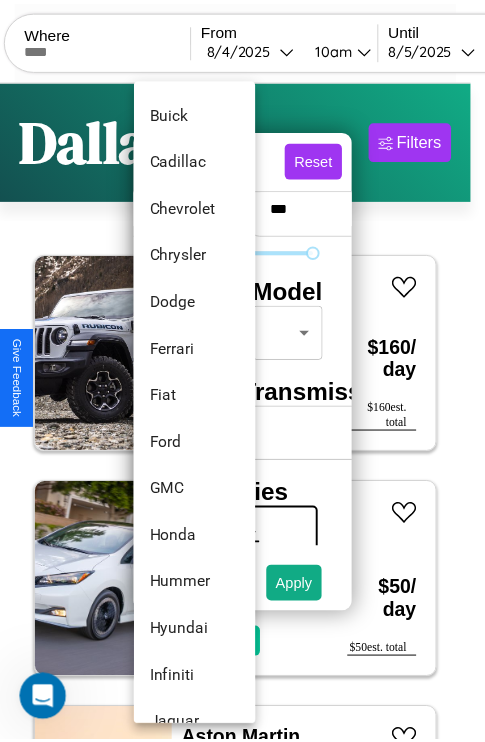 scroll, scrollTop: 614, scrollLeft: 0, axis: vertical 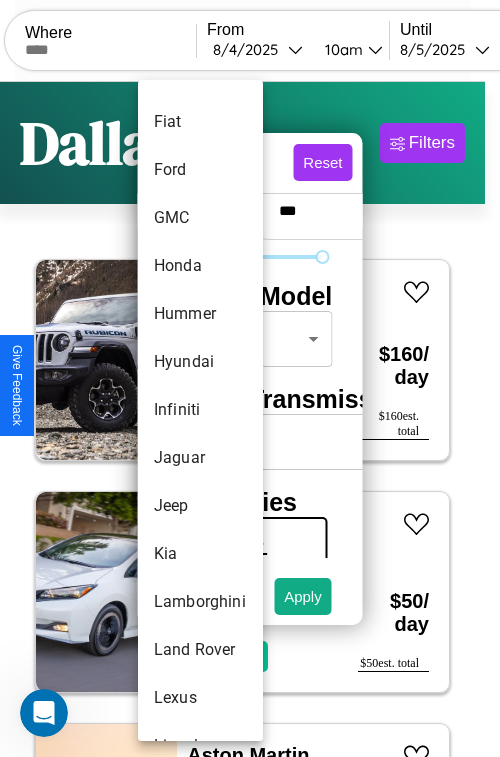 click on "Infiniti" at bounding box center (200, 410) 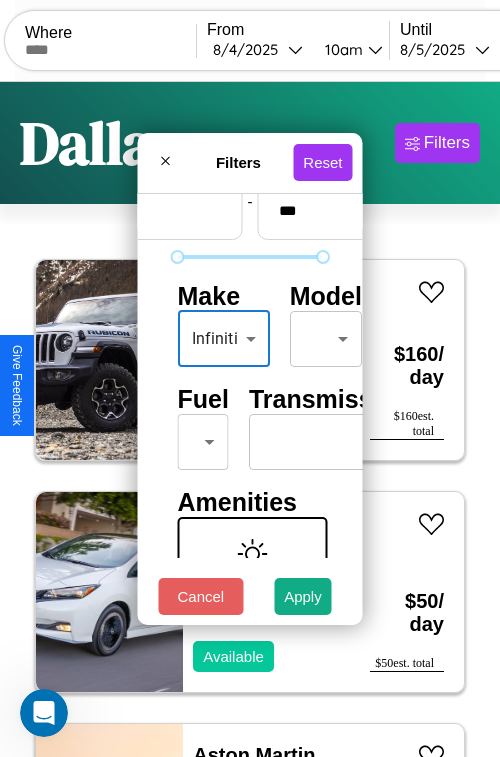 type on "********" 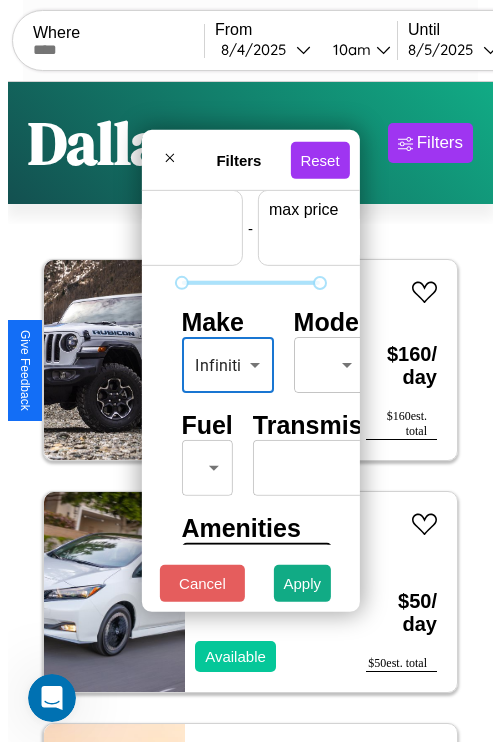 scroll, scrollTop: 59, scrollLeft: 124, axis: both 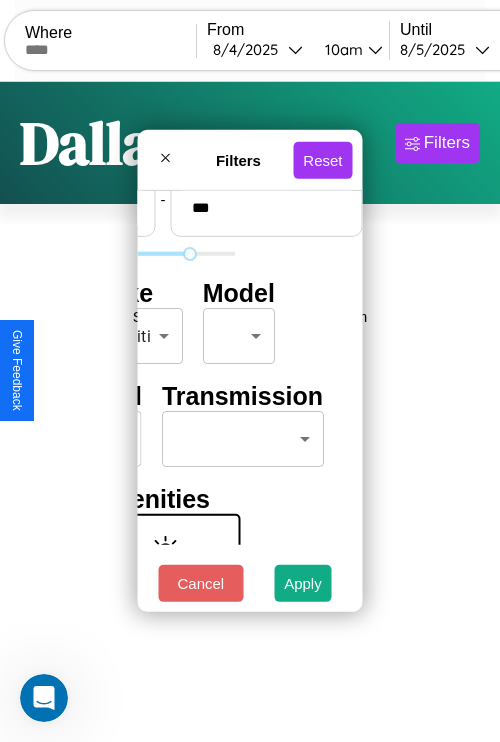 type on "***" 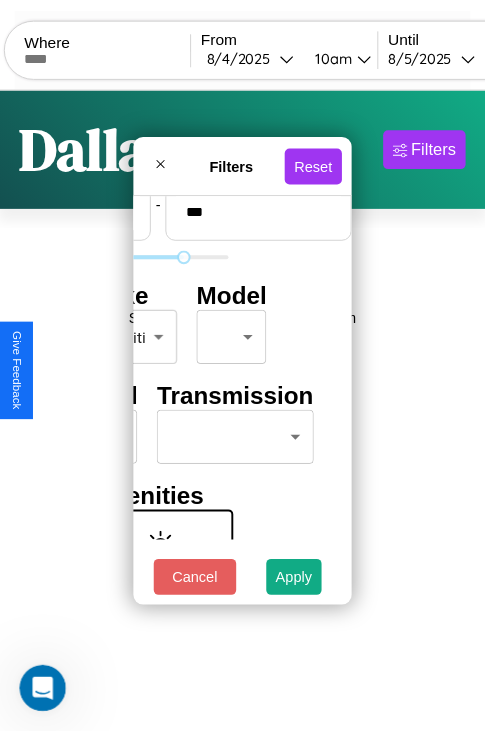 scroll, scrollTop: 59, scrollLeft: 0, axis: vertical 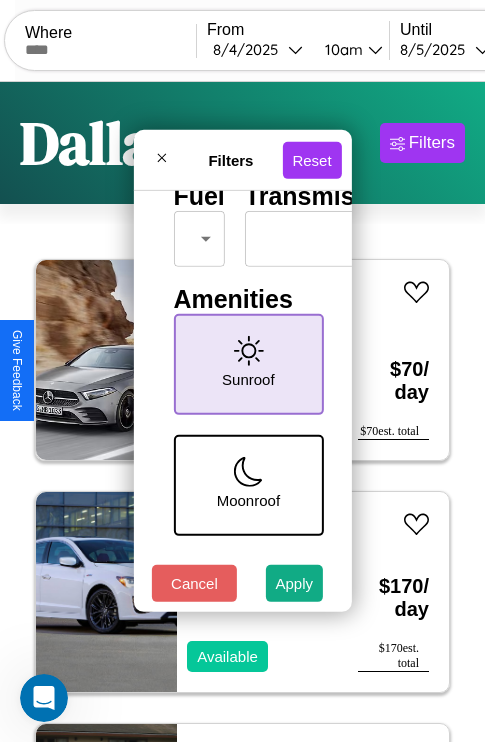 type on "**" 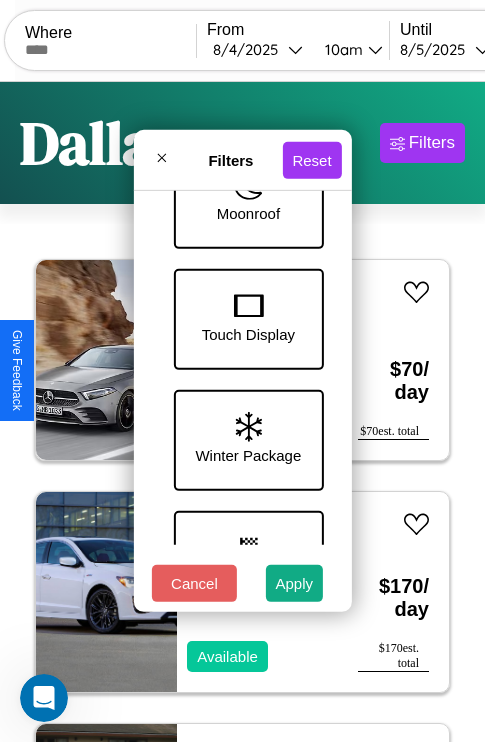 scroll, scrollTop: 651, scrollLeft: 0, axis: vertical 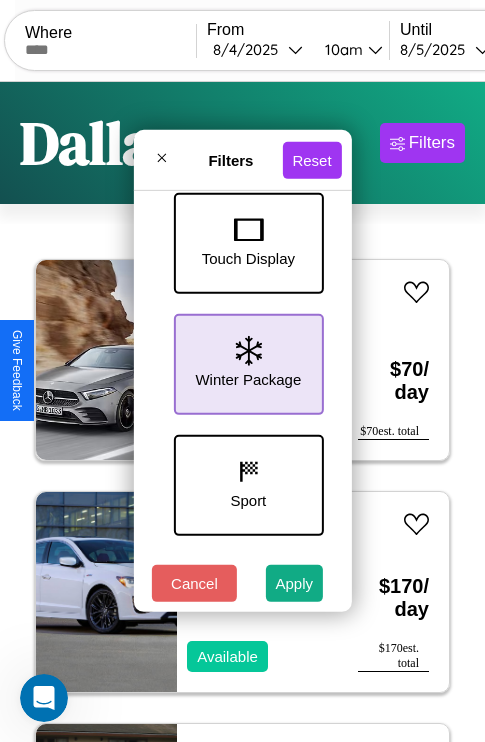 click 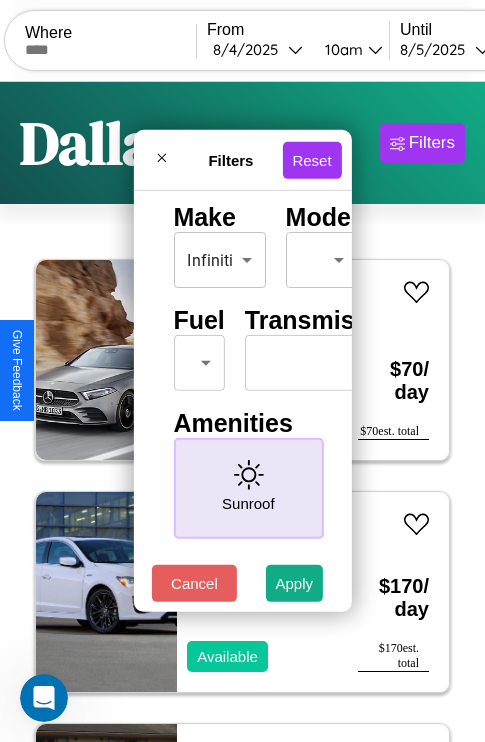 scroll, scrollTop: 162, scrollLeft: 0, axis: vertical 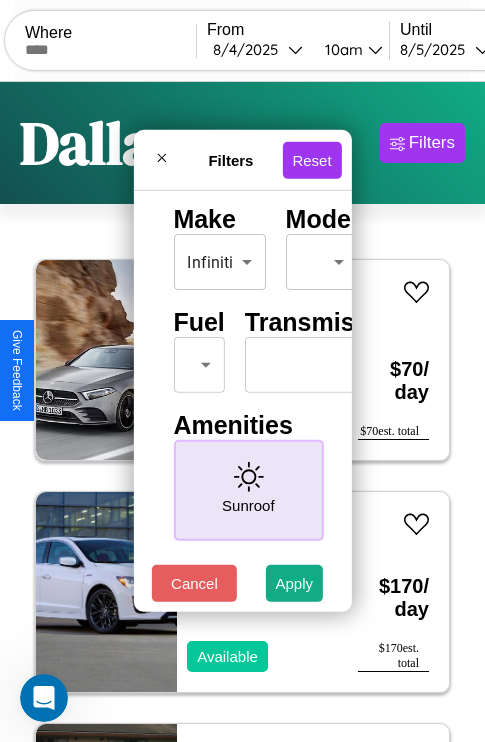 click on "CarGo Where From [DATE] [TIME] Until [DATE] [TIME] Become a Host Login Sign Up [CITY] Filters 38  cars in this area These cars can be picked up in this city. Mercedes   L1317   2023 Available $ 70  / day $ 70  est. total Acura   NSX   2020 Available $ 170  / day $ 170  est. total Ferrari   308 Convertible   2021 Available $ 150  / day $ 150  est. total Alfa Romeo   GTV6   2024 Available $ 120  / day $ 120  est. total Nissan   ARIYA   2024 Available $ 50  / day $ 50  est. total Aston Martin   Valour   2023 Available $ 120  / day $ 120  est. total Land Rover   New Range Rover   2017 Unavailable $ 200  / day $ 200  est. total Dodge   Shelby Charger   2018 Available $ 210  / day $ 210  est. total Ford   LLS9000   2024 Available $ 80  / day $ 80  est. total Subaru   Forester   2016 Available $ 130  / day $ 130  est. total Infiniti   M56   2024 Available $ 180  / day $ 180  est. total Audi   A5   2021 Available $ 190  / day $ 190  est. total Hyundai   Palisade   2023 Available $ 210  / day $ 210  est. total" at bounding box center (242, 412) 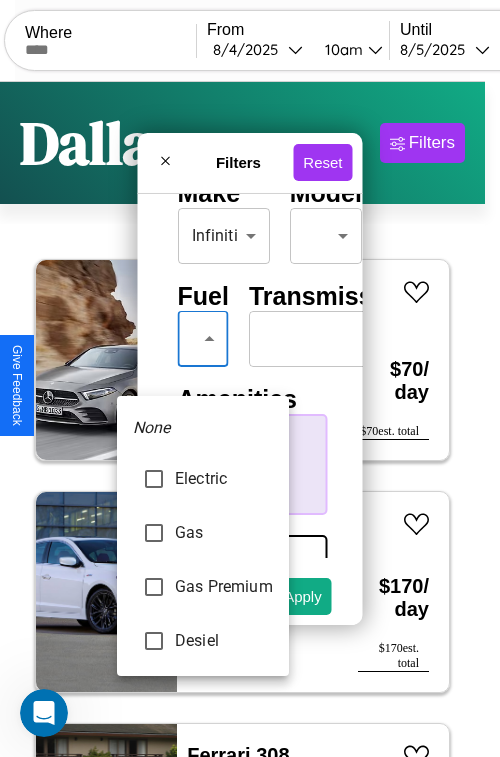type on "**********" 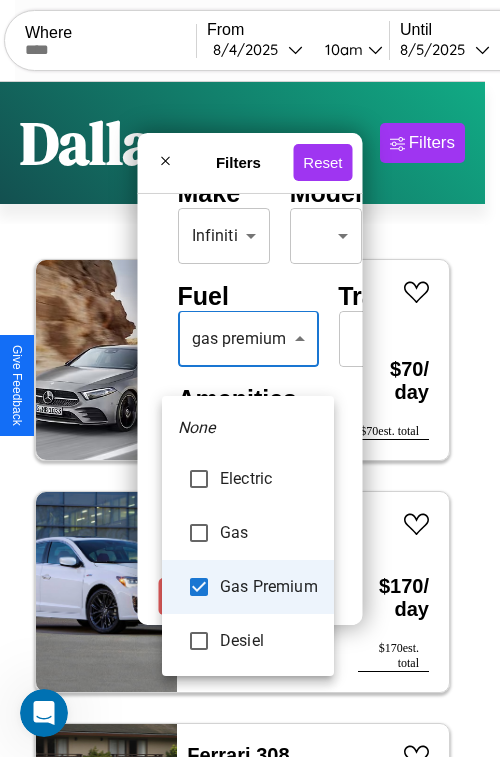 click at bounding box center [250, 378] 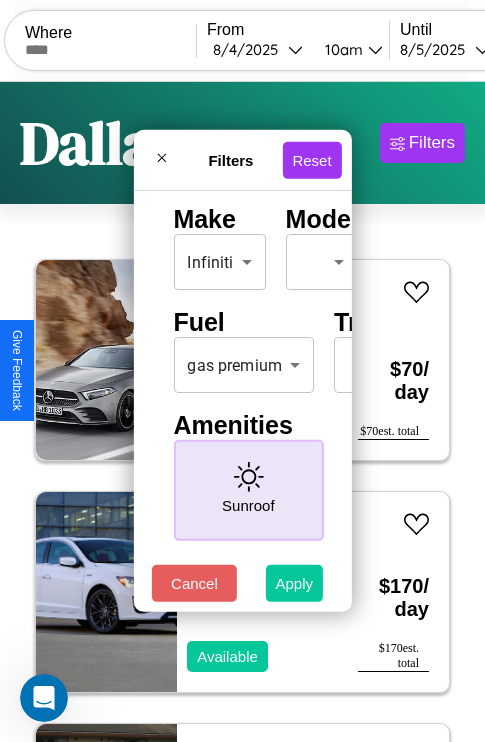 click on "Apply" at bounding box center [295, 583] 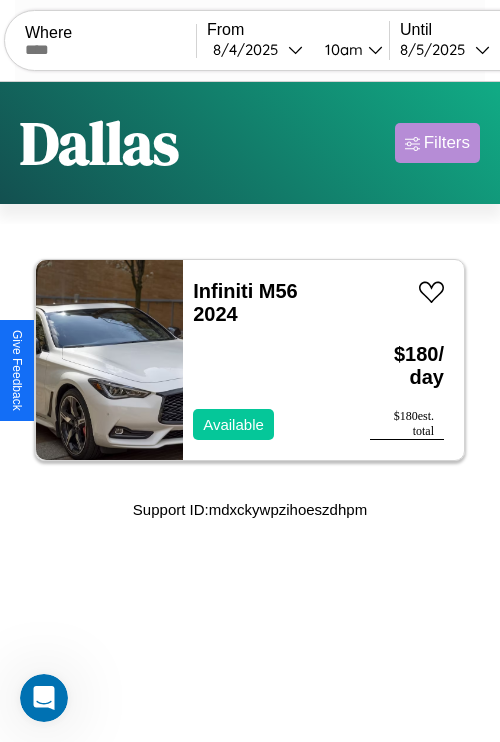 click on "Filters" at bounding box center (447, 143) 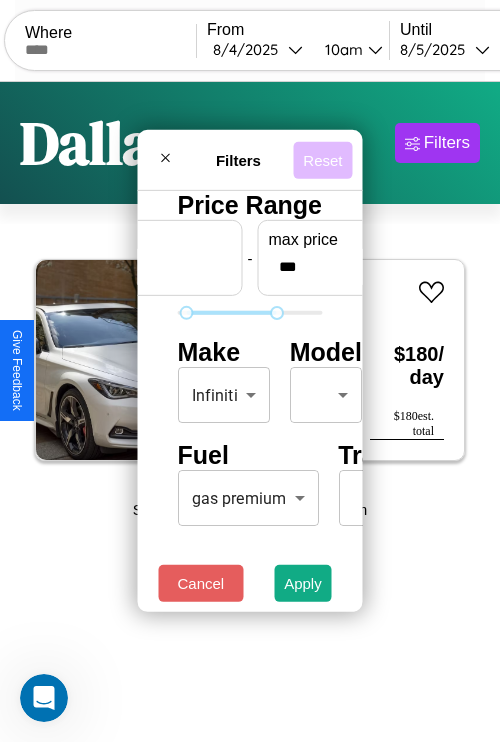 click on "Reset" at bounding box center (322, 159) 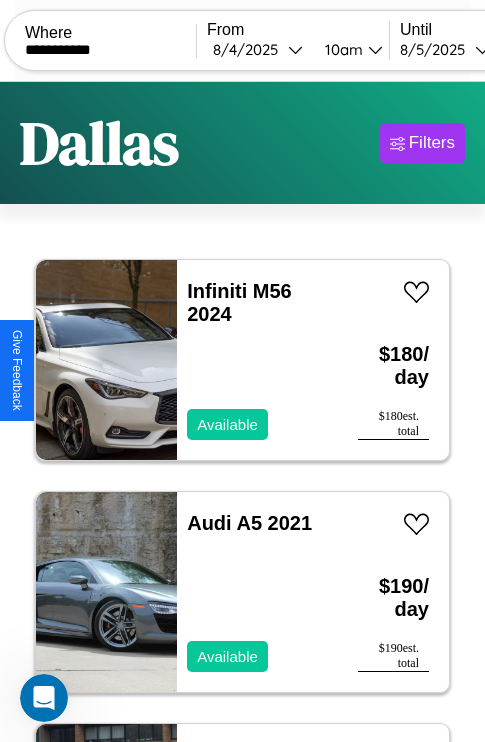 type on "**********" 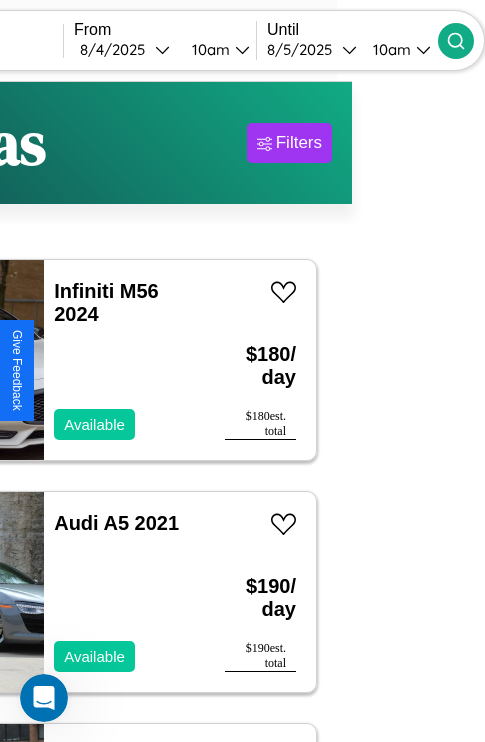 click 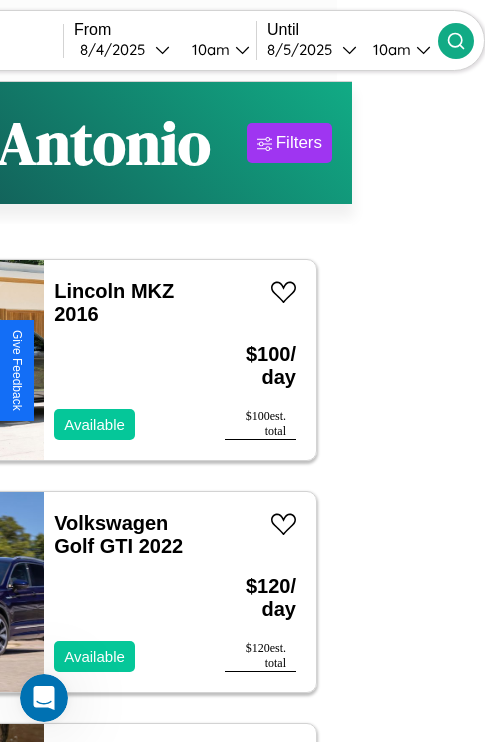 scroll, scrollTop: 91, scrollLeft: 40, axis: both 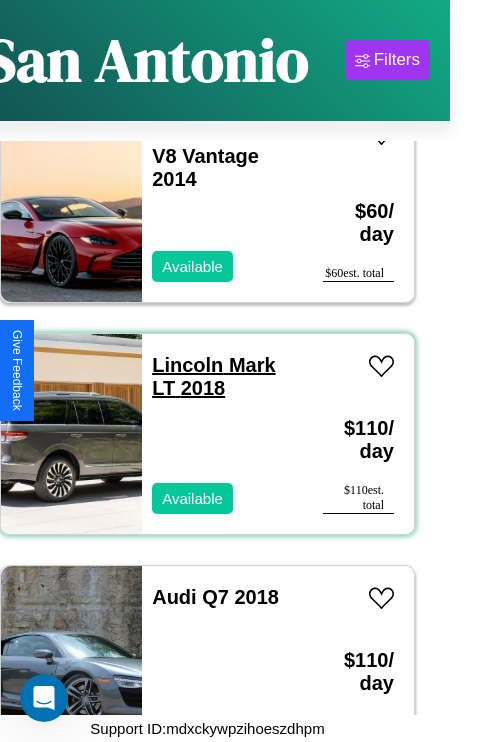 click on "Lincoln   Mark LT   2018" at bounding box center [213, 376] 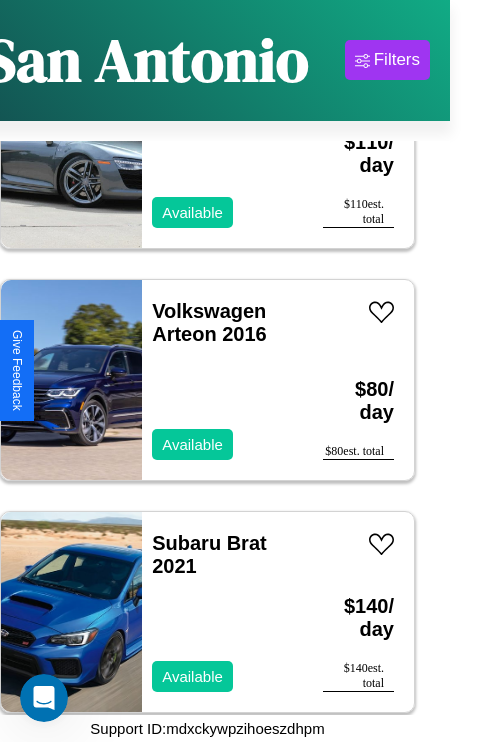 scroll, scrollTop: 7110, scrollLeft: 0, axis: vertical 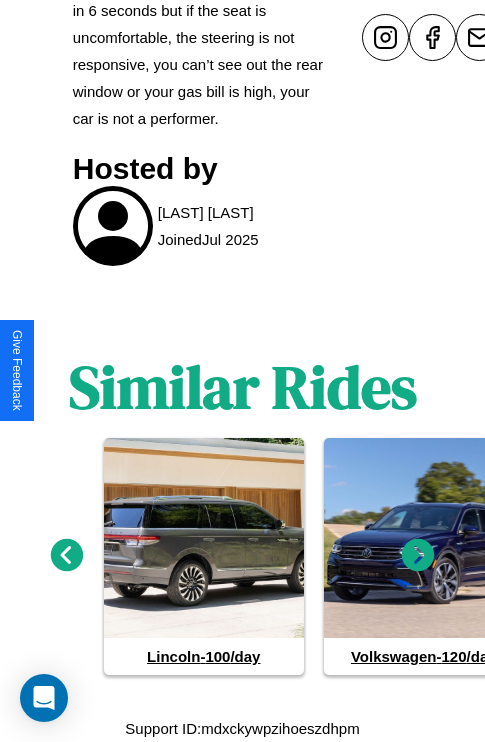 click 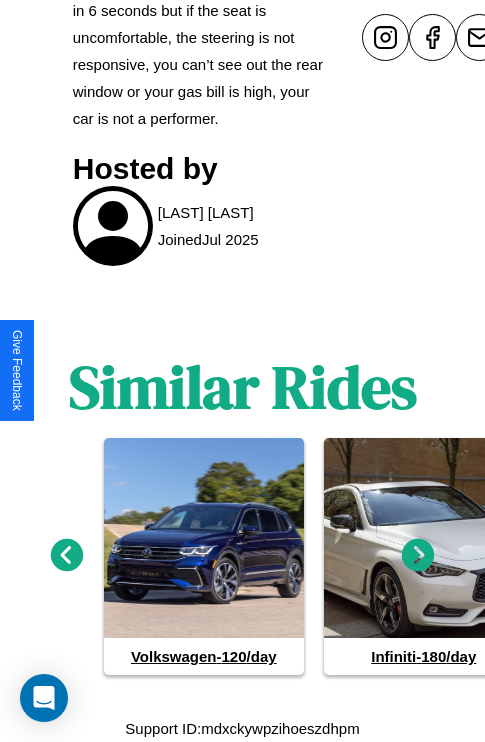 click 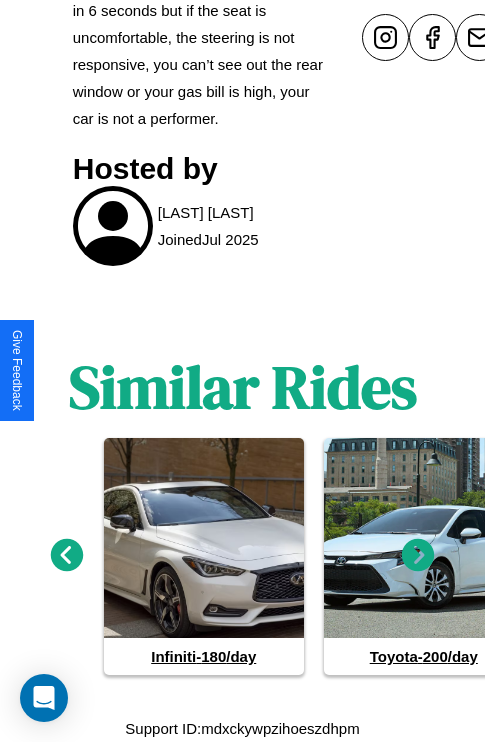 click 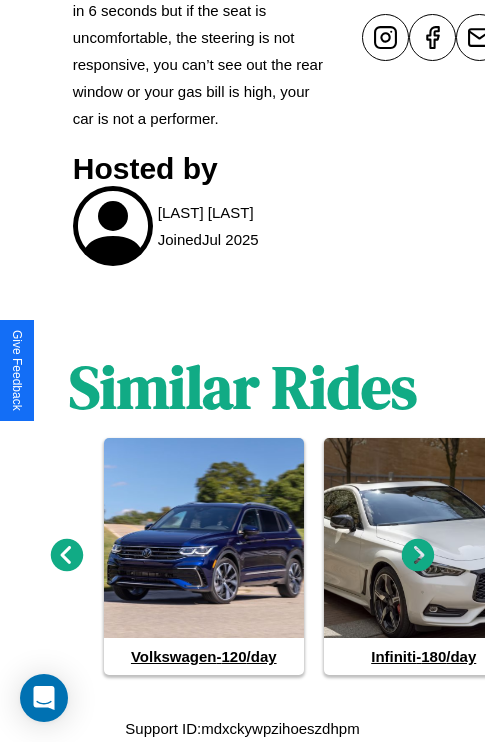 click 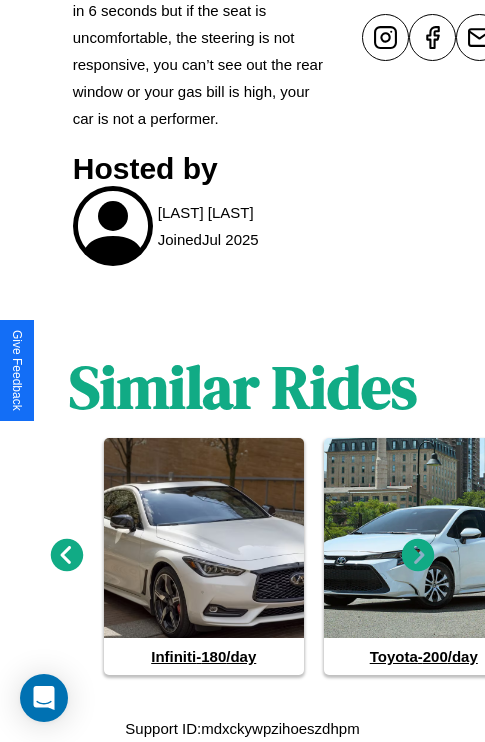 click 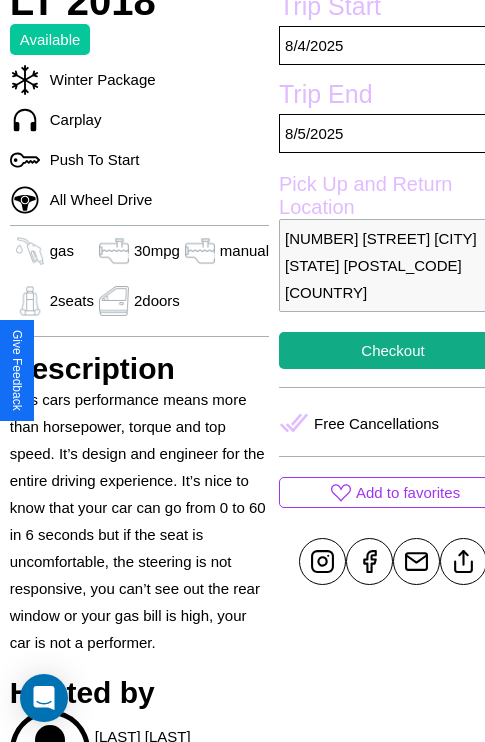 scroll, scrollTop: 432, scrollLeft: 68, axis: both 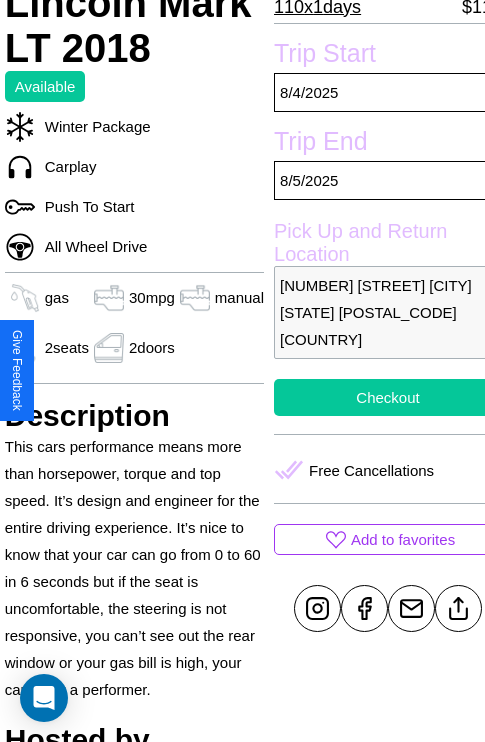 click on "Checkout" at bounding box center [388, 397] 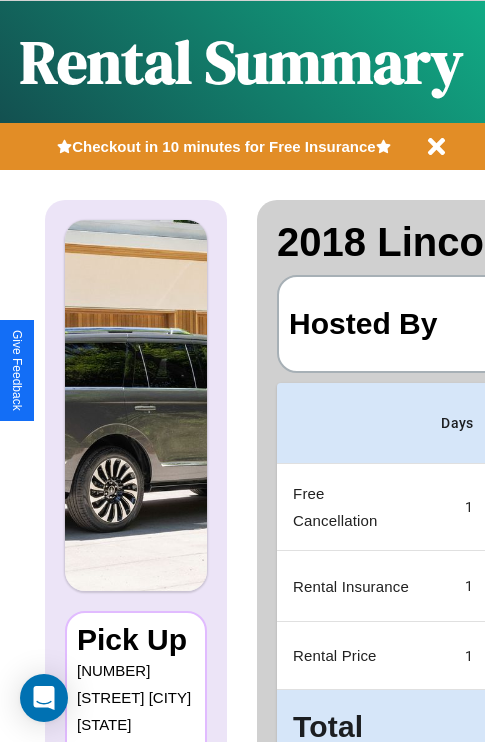 scroll, scrollTop: 0, scrollLeft: 378, axis: horizontal 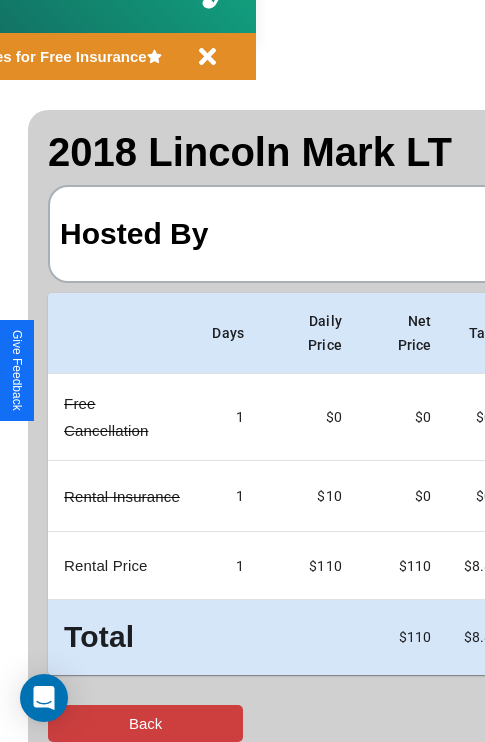 click on "Back" at bounding box center (145, 723) 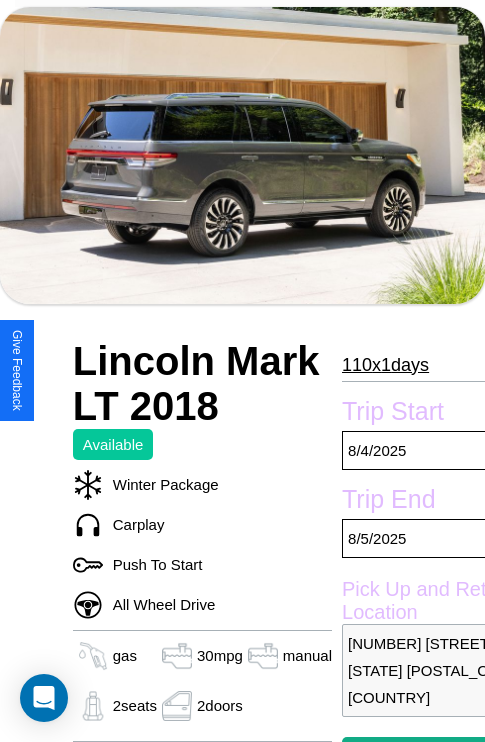 scroll, scrollTop: 674, scrollLeft: 0, axis: vertical 